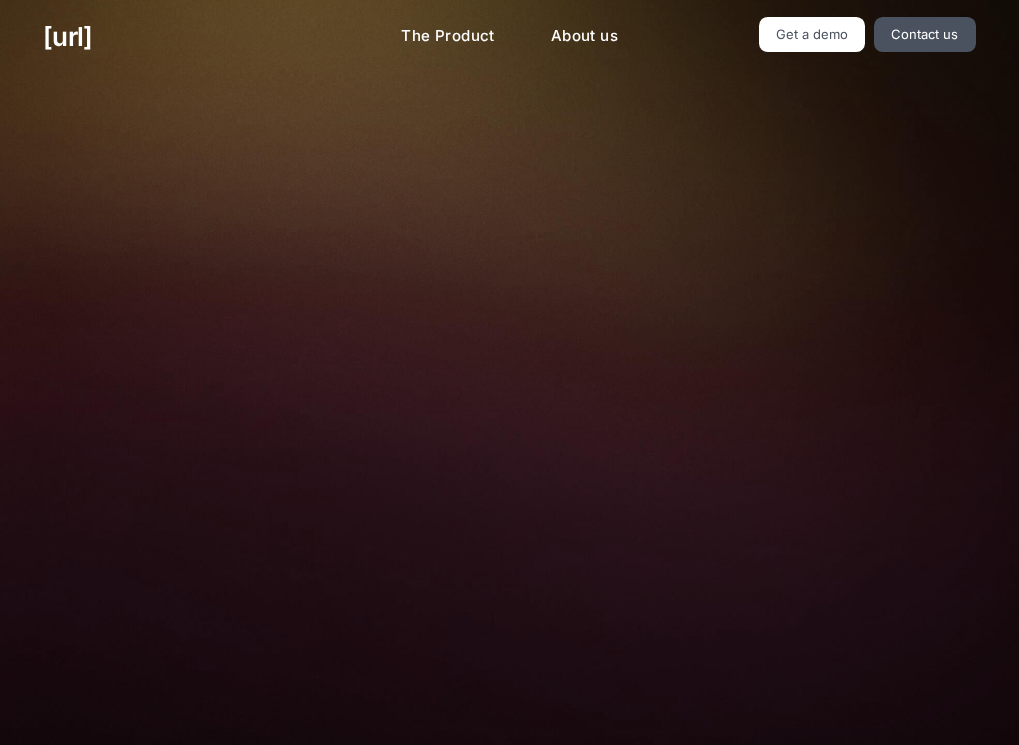 scroll, scrollTop: 0, scrollLeft: 0, axis: both 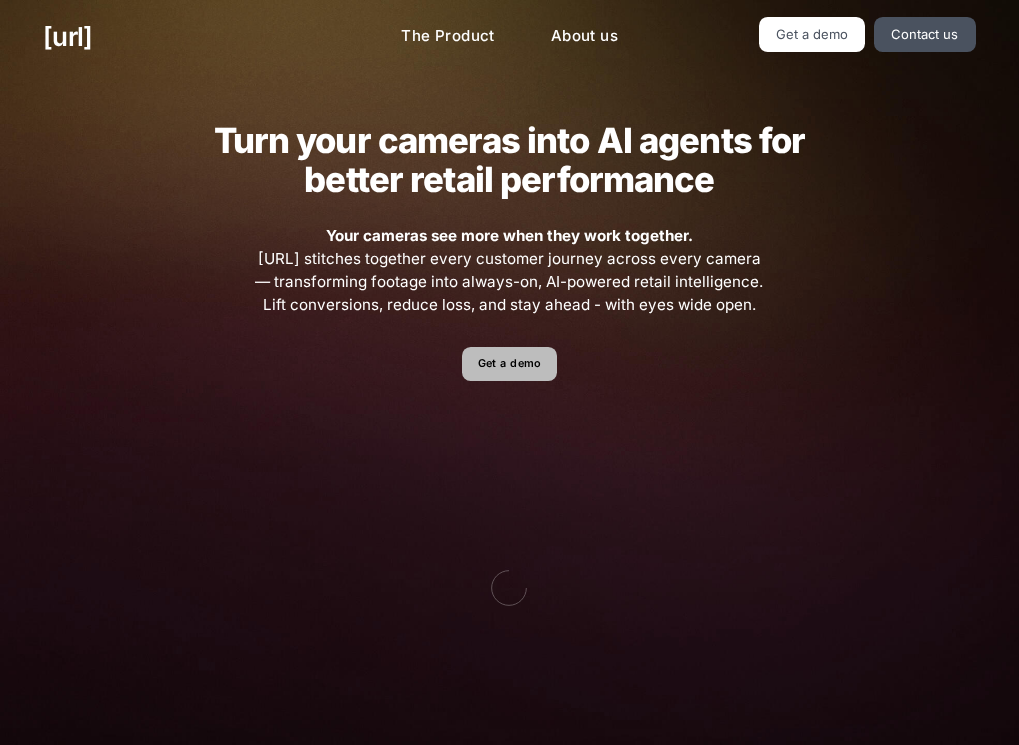 click on "Get a demo" at bounding box center (509, 364) 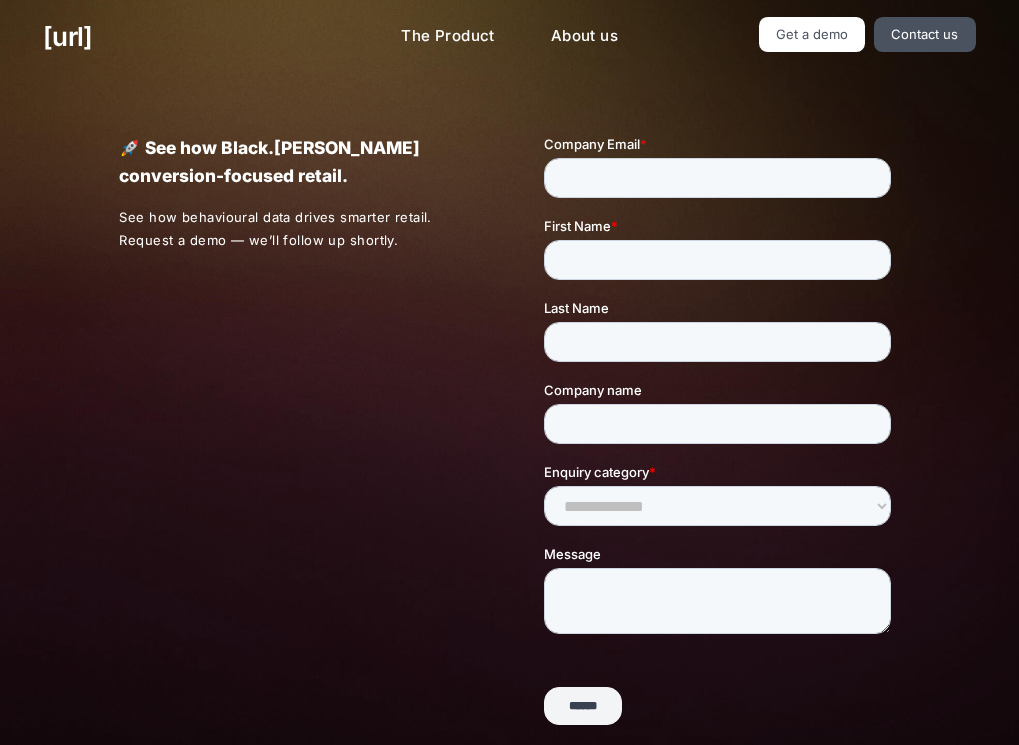 scroll, scrollTop: 0, scrollLeft: 0, axis: both 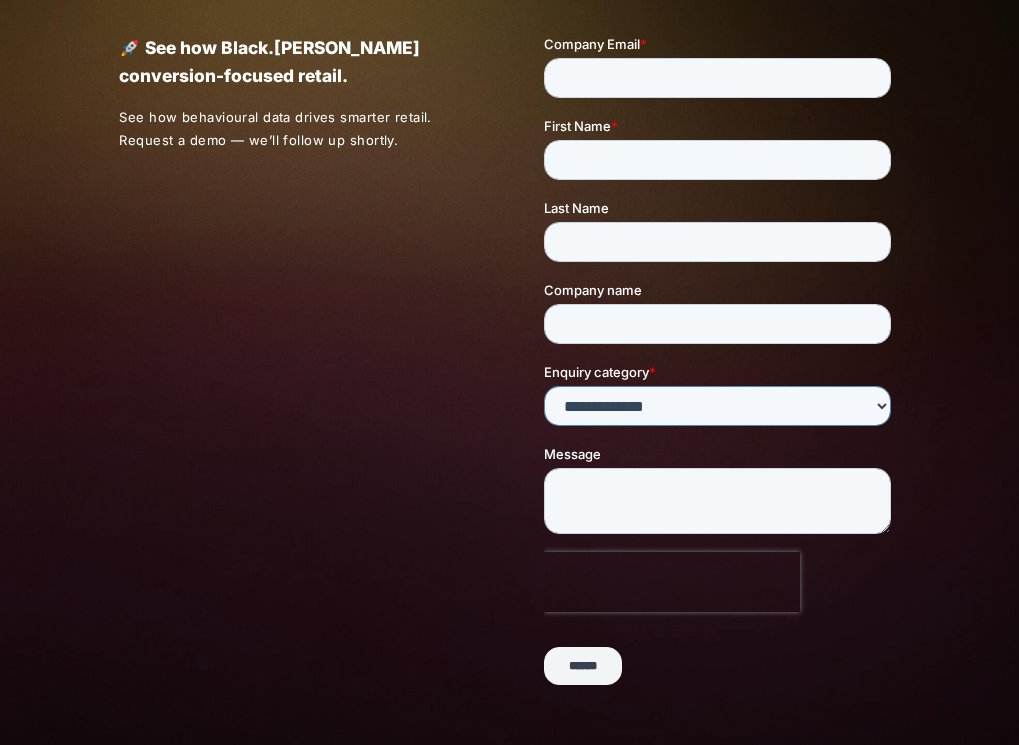 click on "**********" at bounding box center [717, 406] 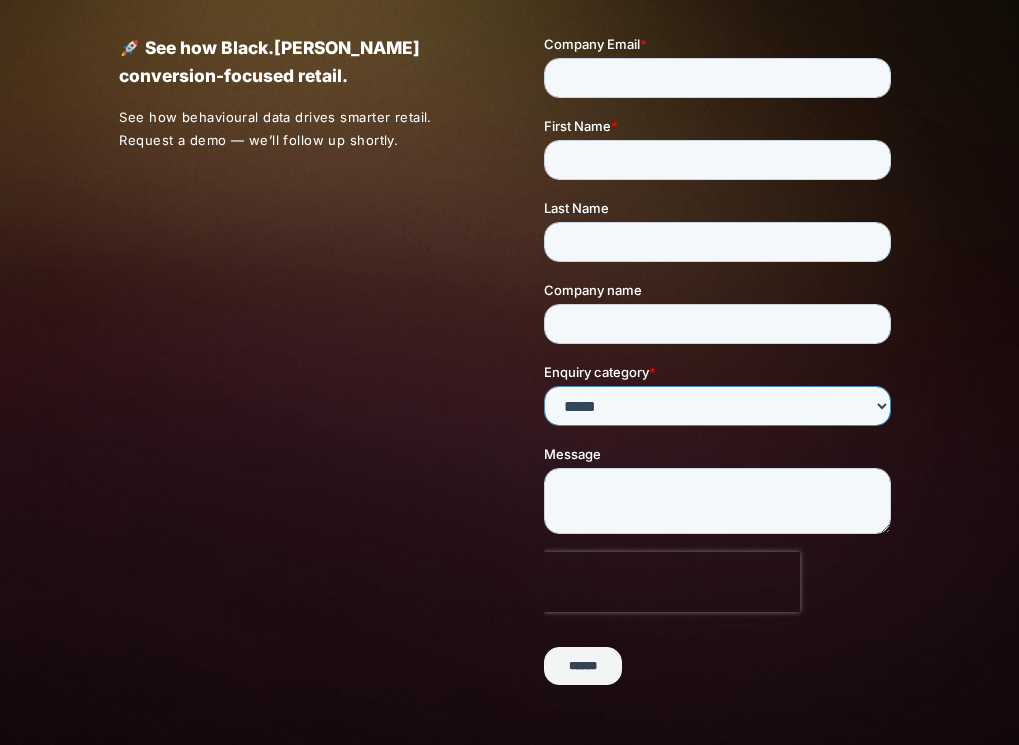 click on "**********" at bounding box center (717, 406) 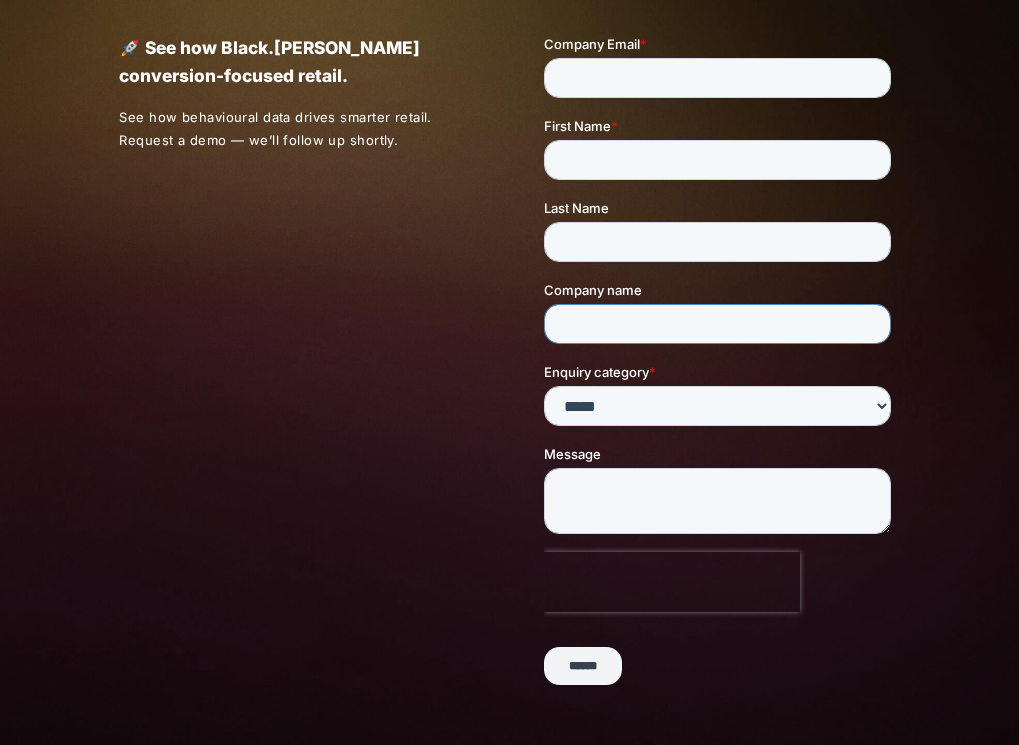 click on "Company name" at bounding box center [717, 324] 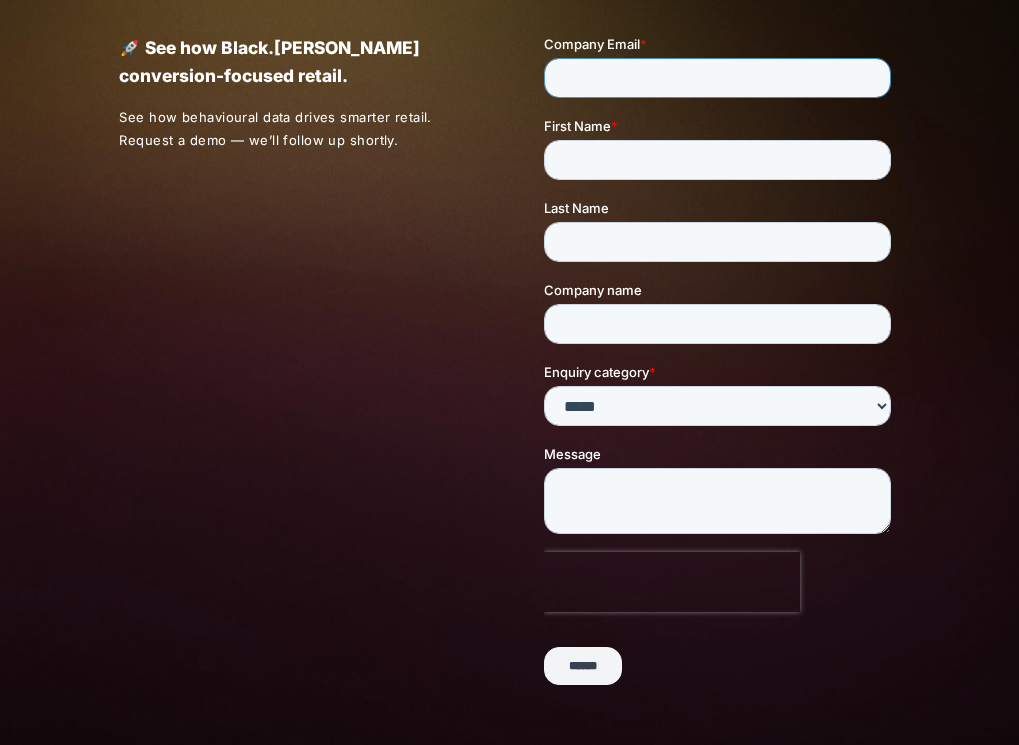 click on "Company Email *" at bounding box center (717, 78) 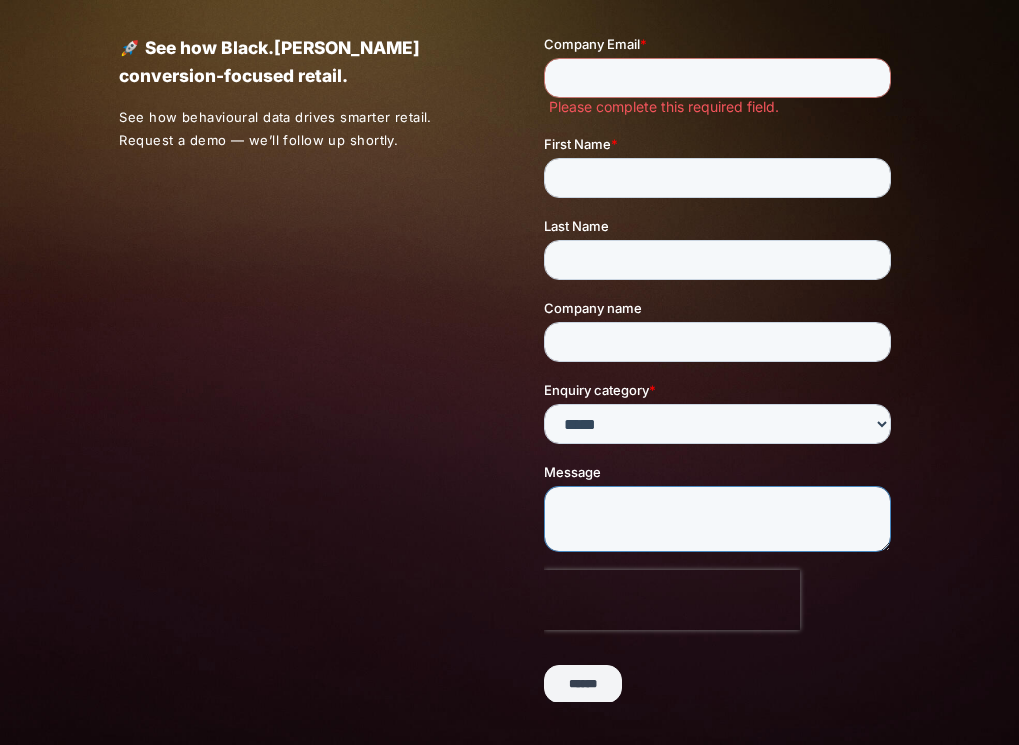 click on "Message" at bounding box center [717, 519] 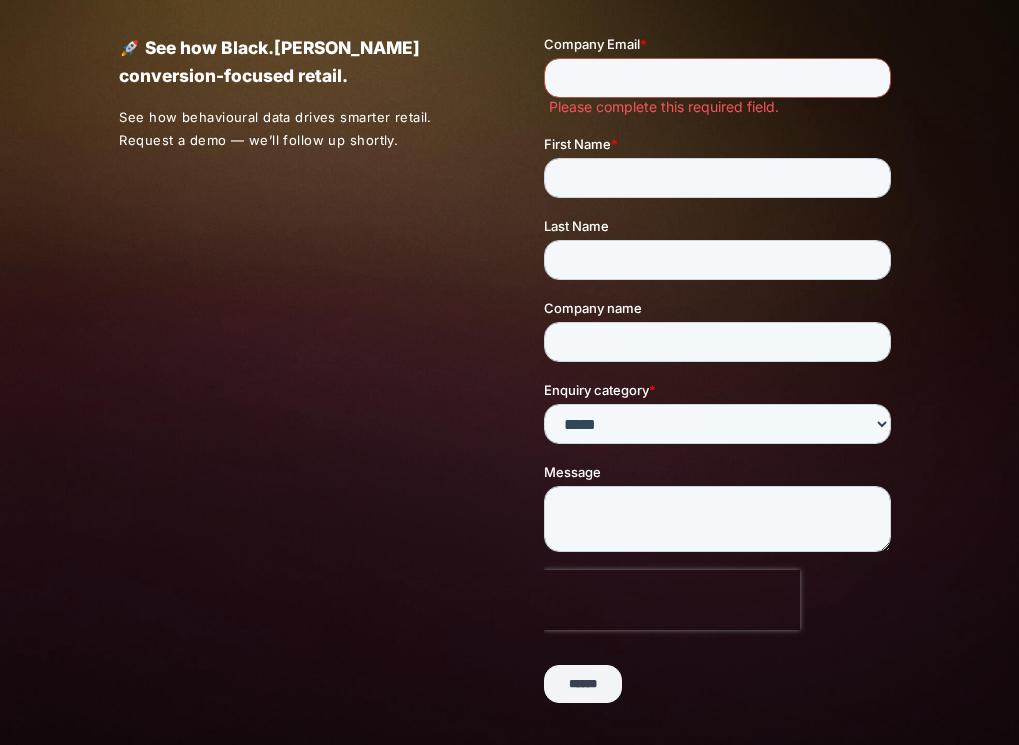 click on "Company Email *" at bounding box center [717, 78] 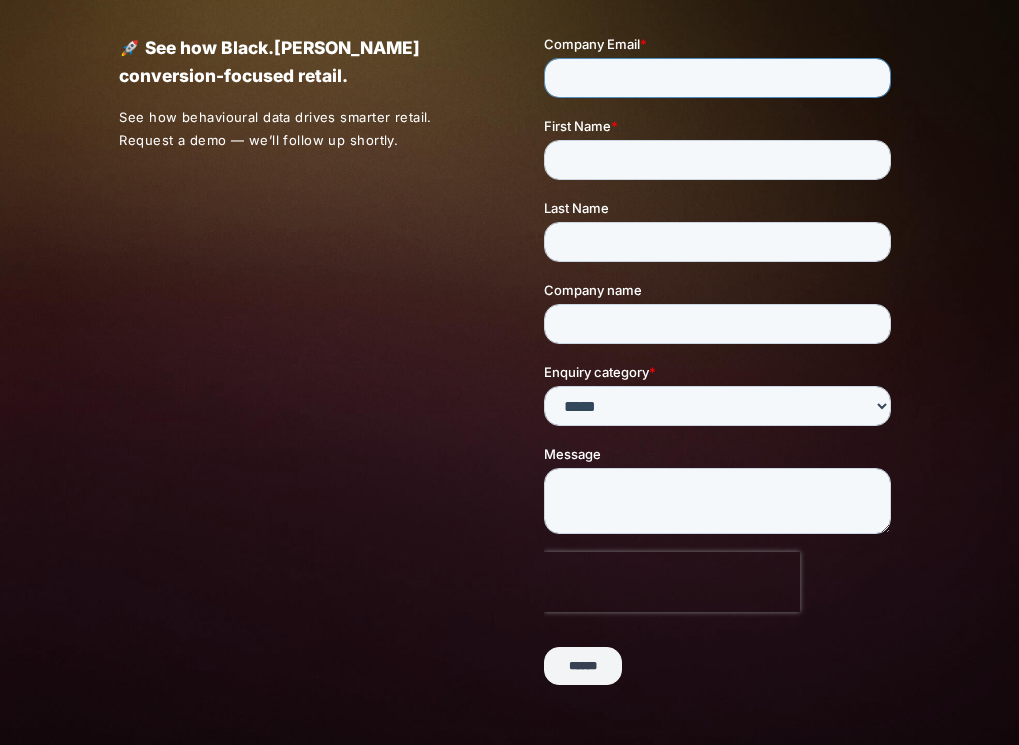 type on "**********" 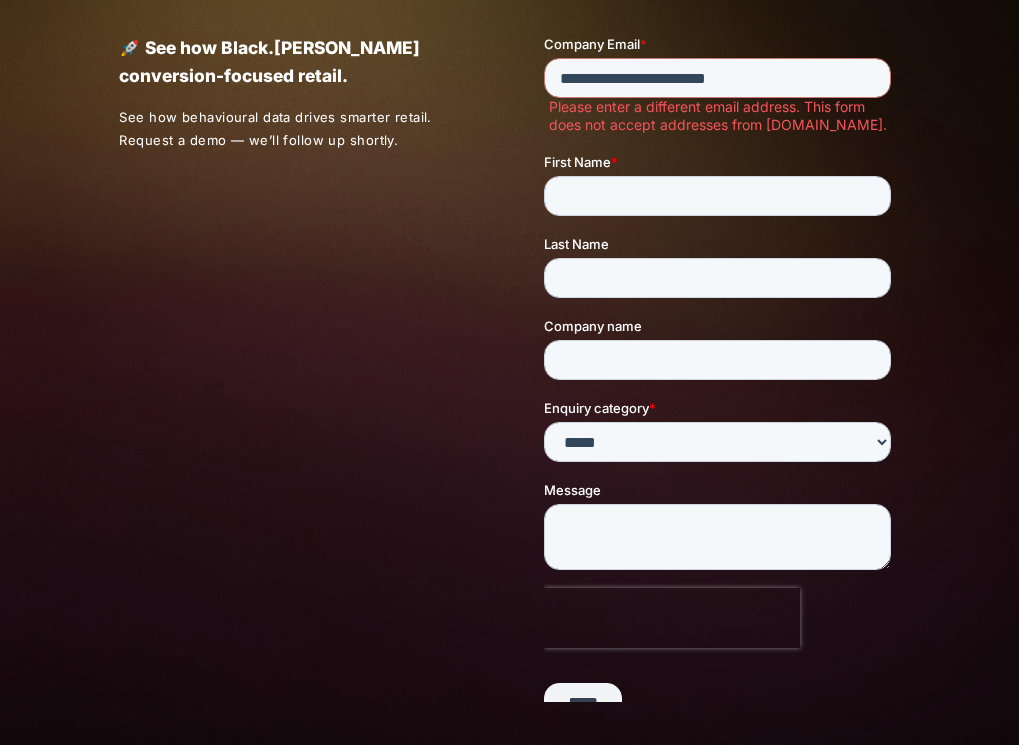 click on "First Name *" at bounding box center (721, 162) 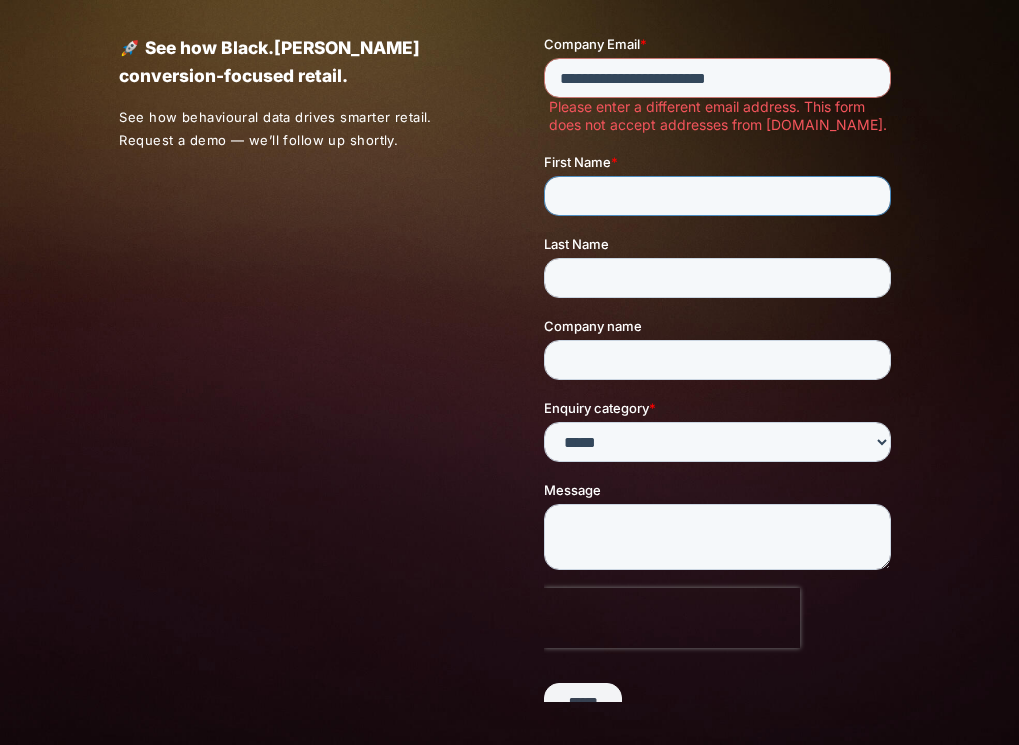 click on "First Name *" at bounding box center [717, 196] 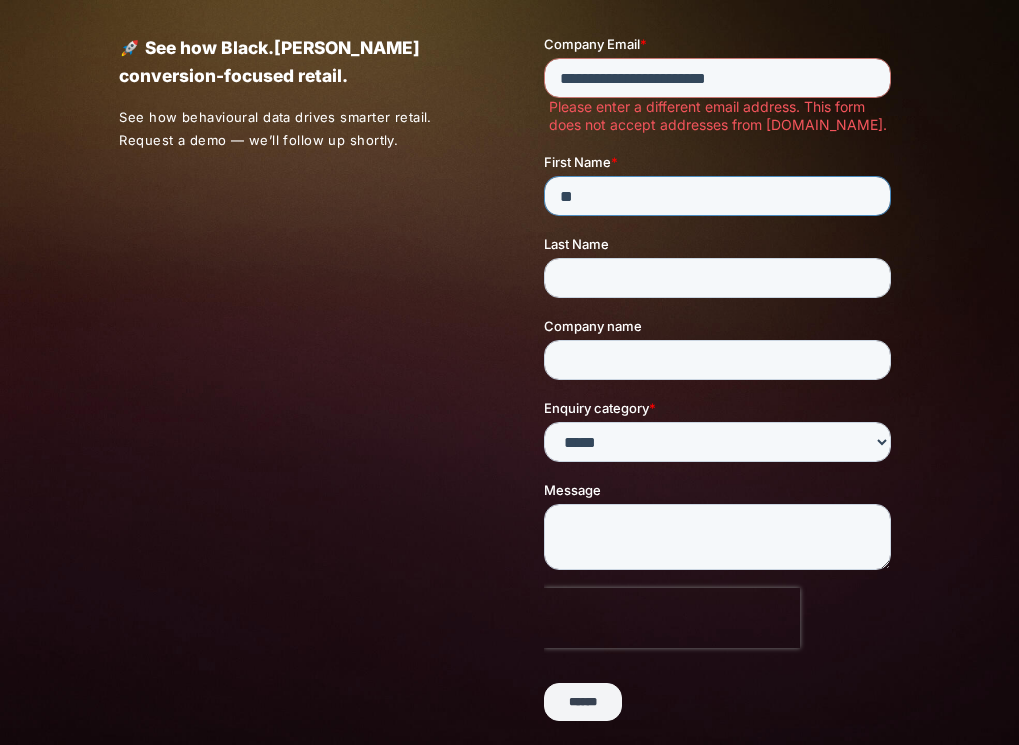 type on "*" 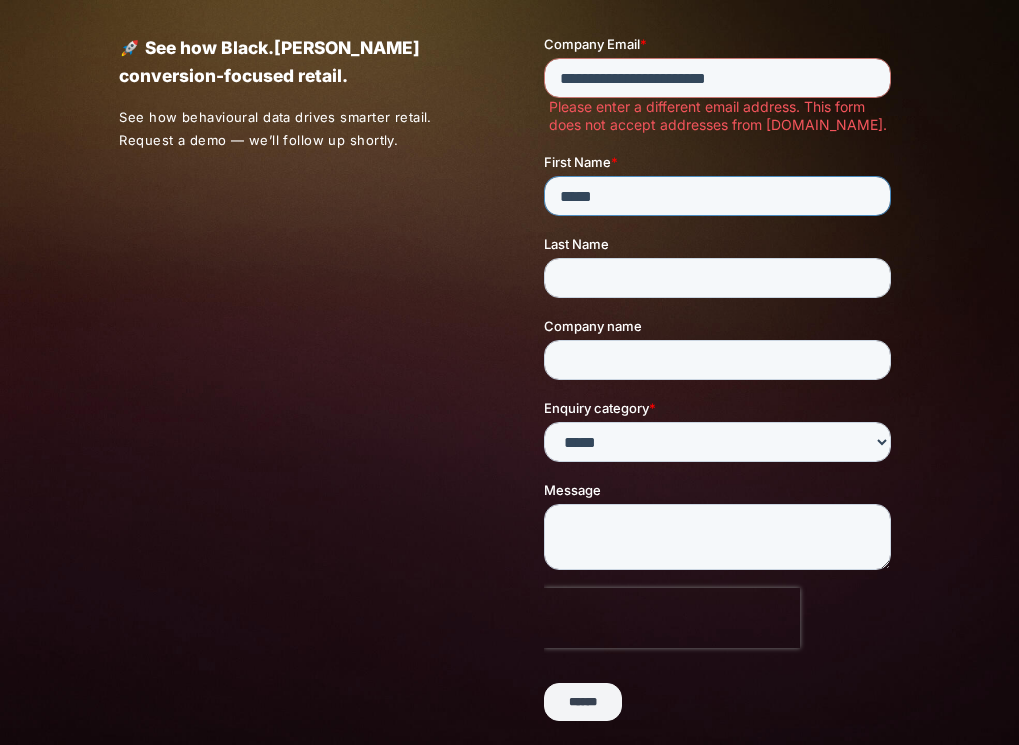 type on "*****" 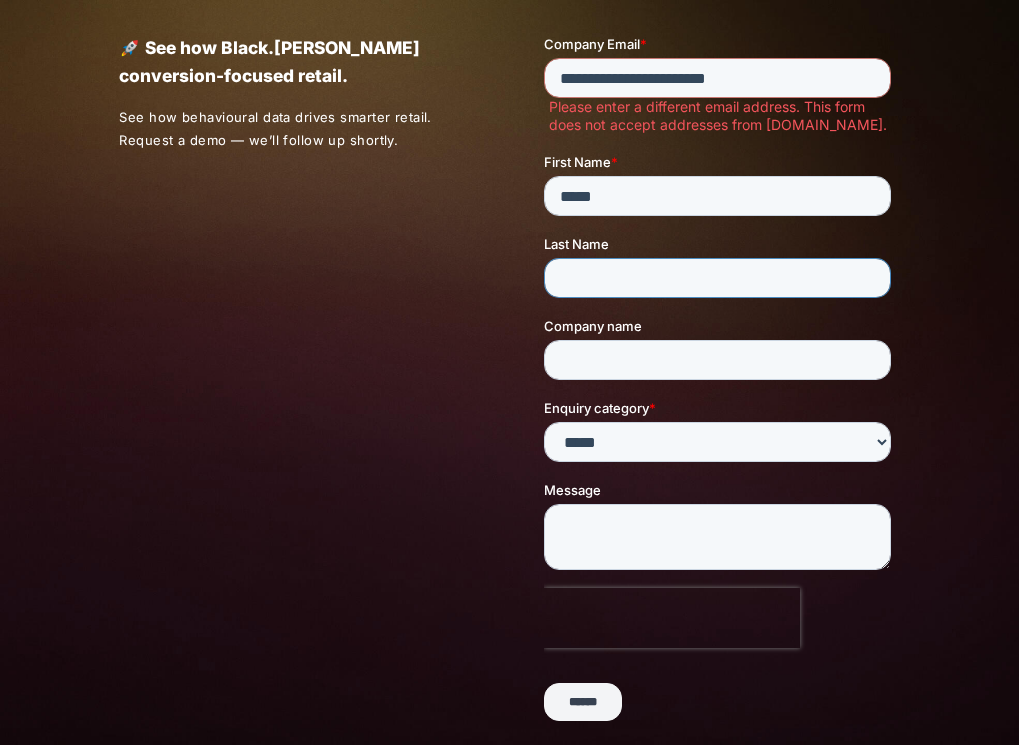 click on "Last Name" at bounding box center [717, 278] 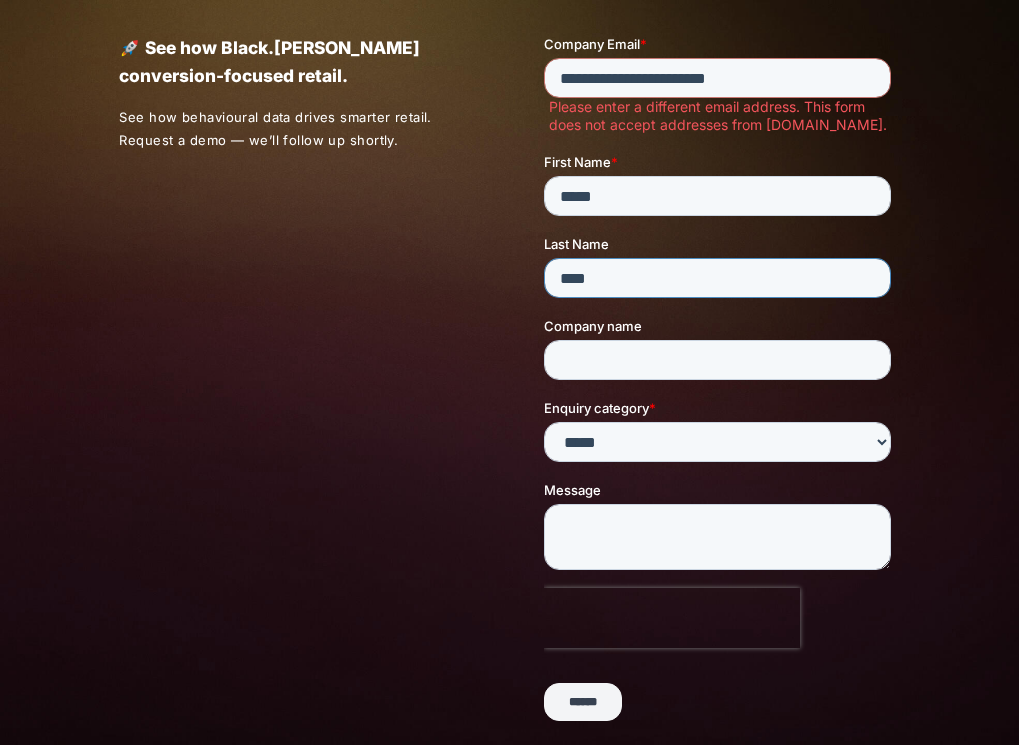 type on "****" 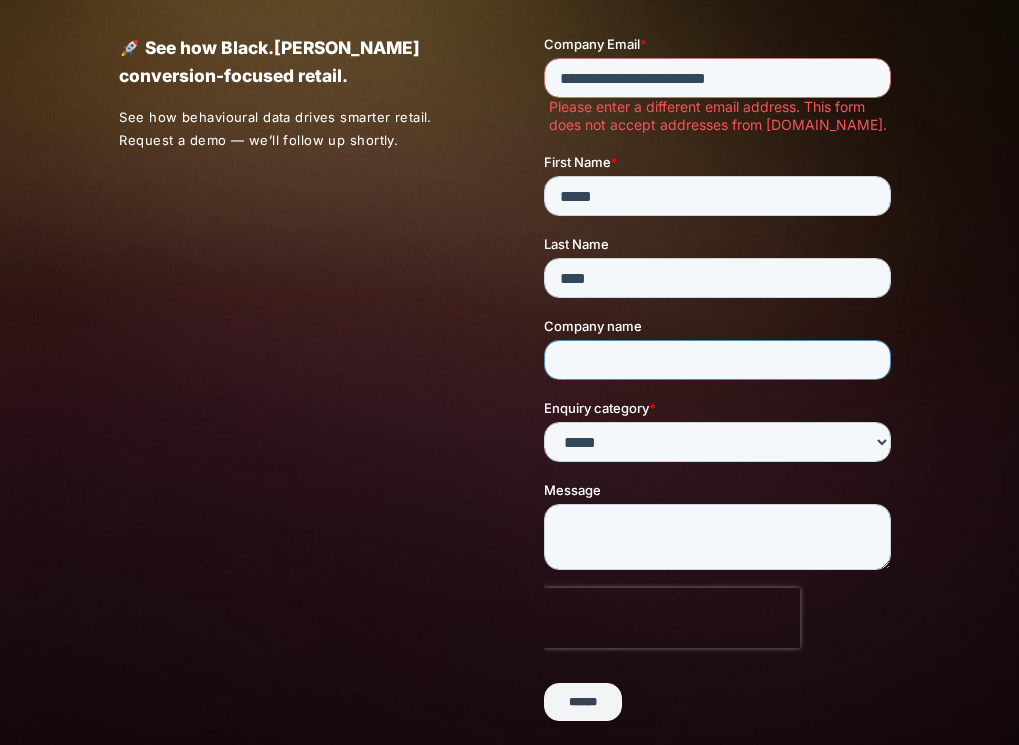 click on "Company name" at bounding box center [717, 360] 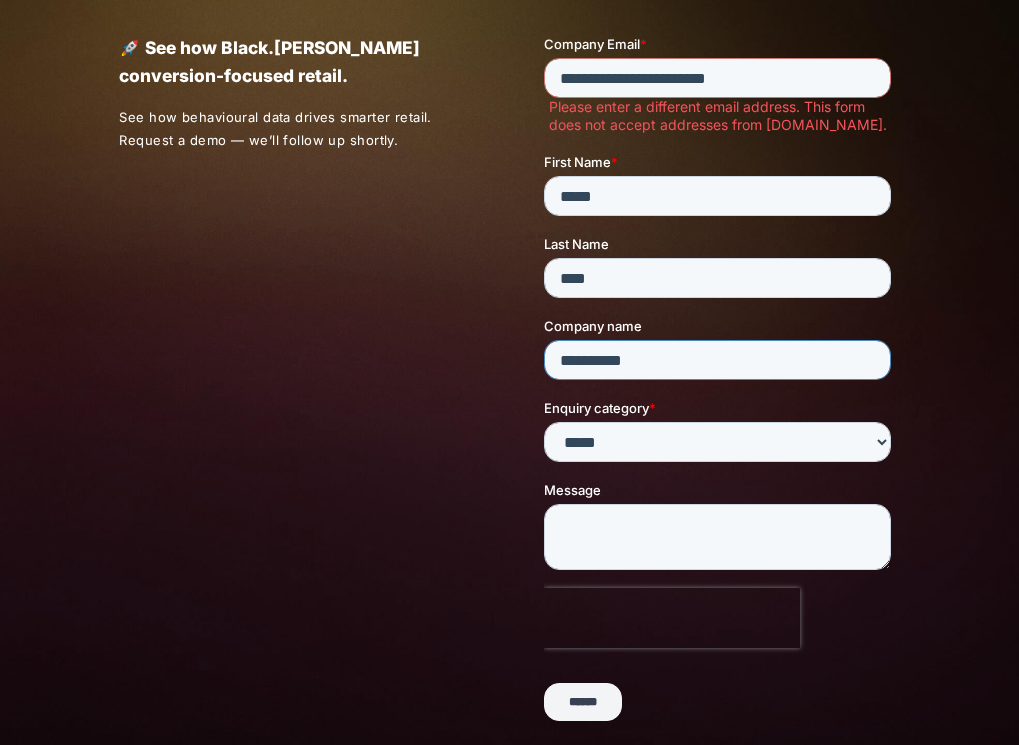 type on "**********" 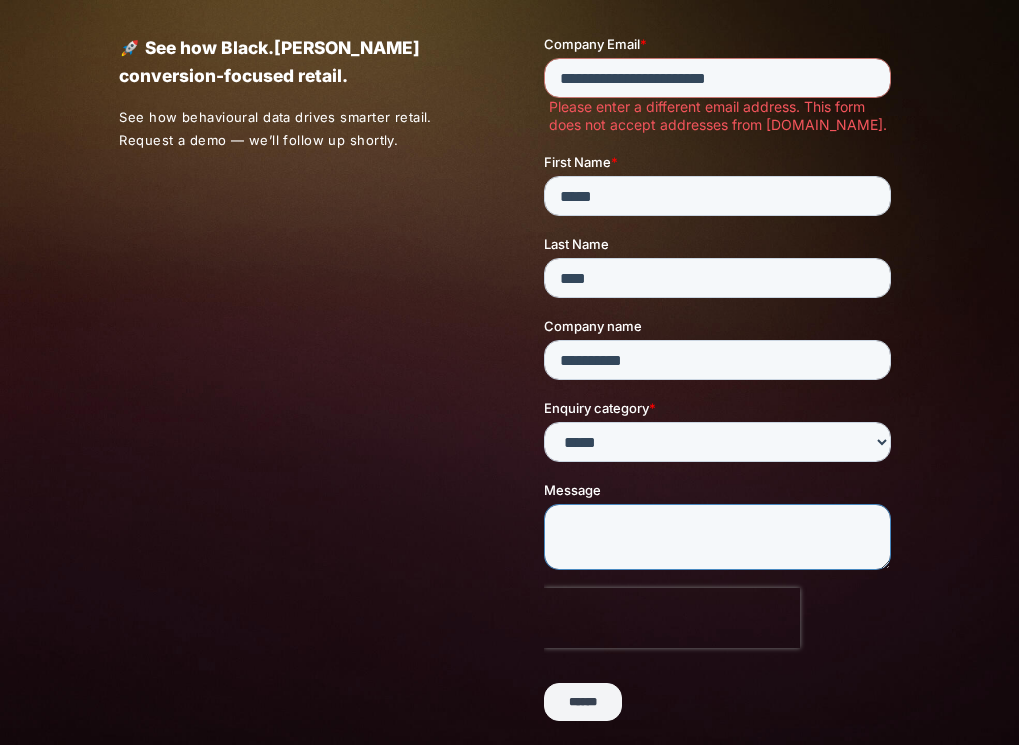 click on "Message" at bounding box center (717, 537) 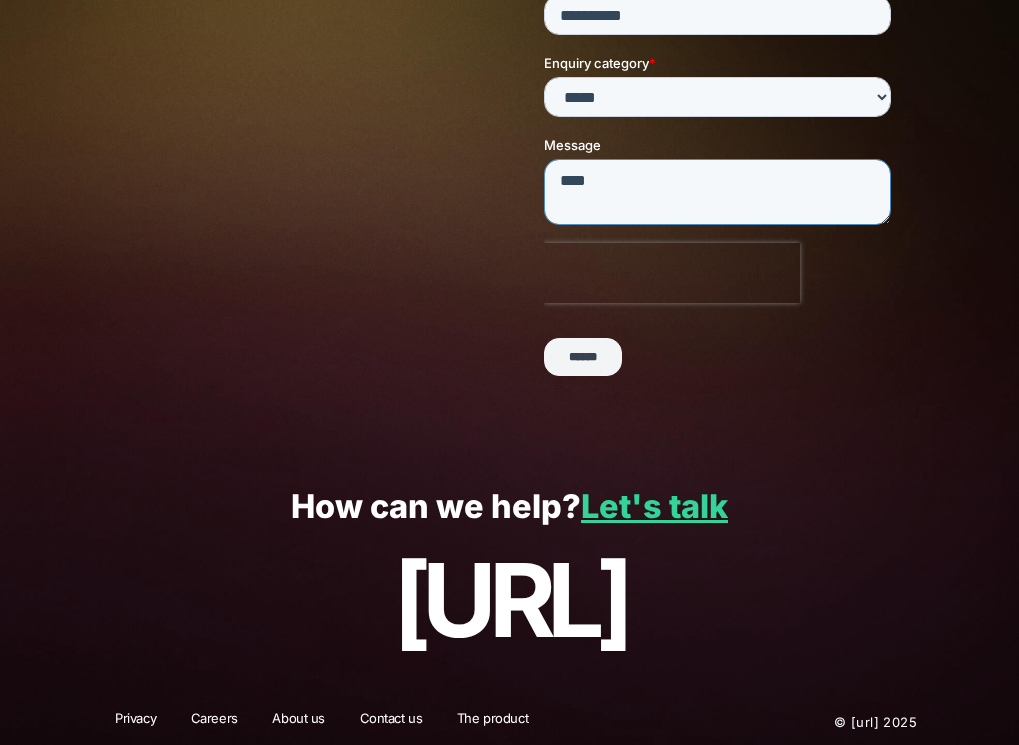 scroll, scrollTop: 454, scrollLeft: 0, axis: vertical 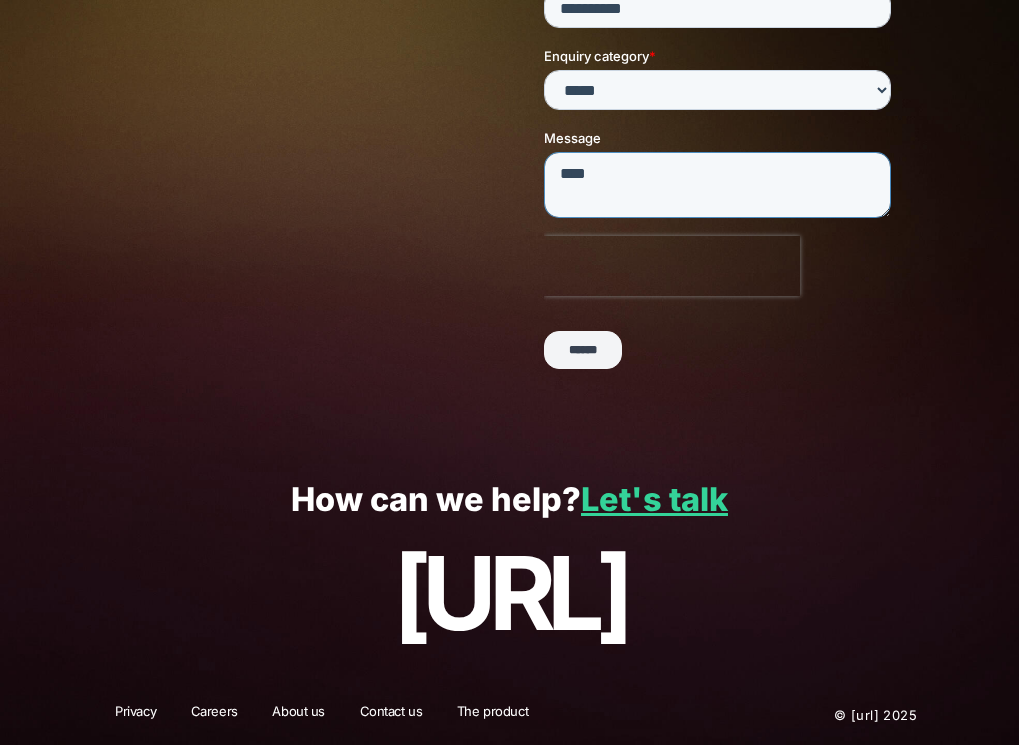 type on "***" 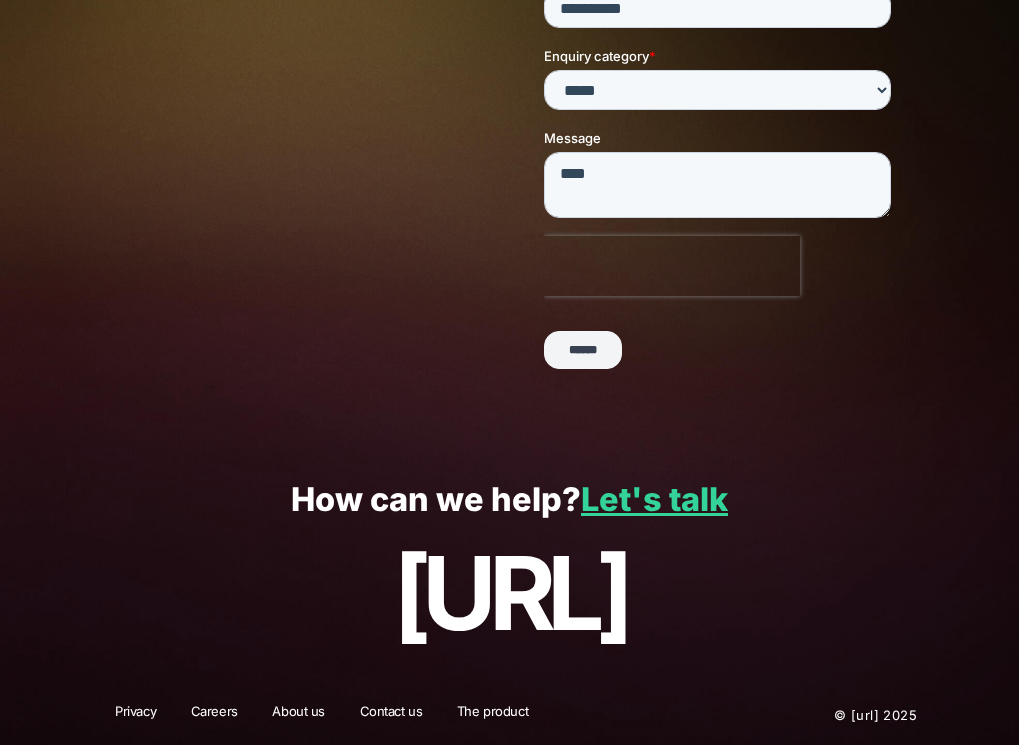 click on "******" at bounding box center (583, 351) 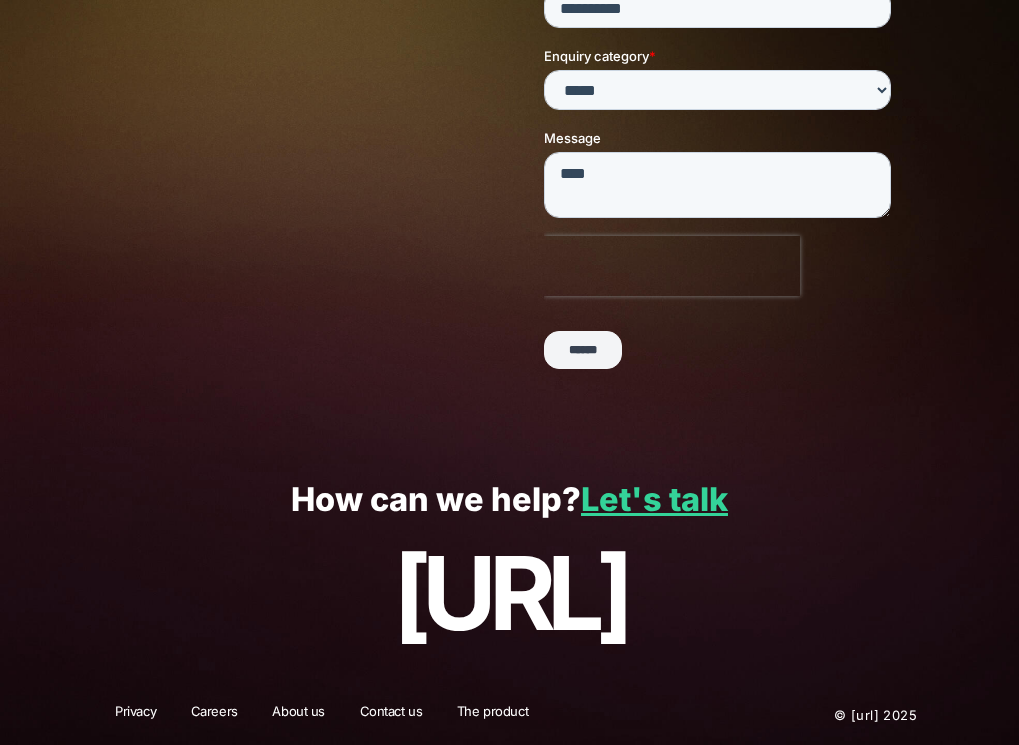click on "******" at bounding box center (583, 351) 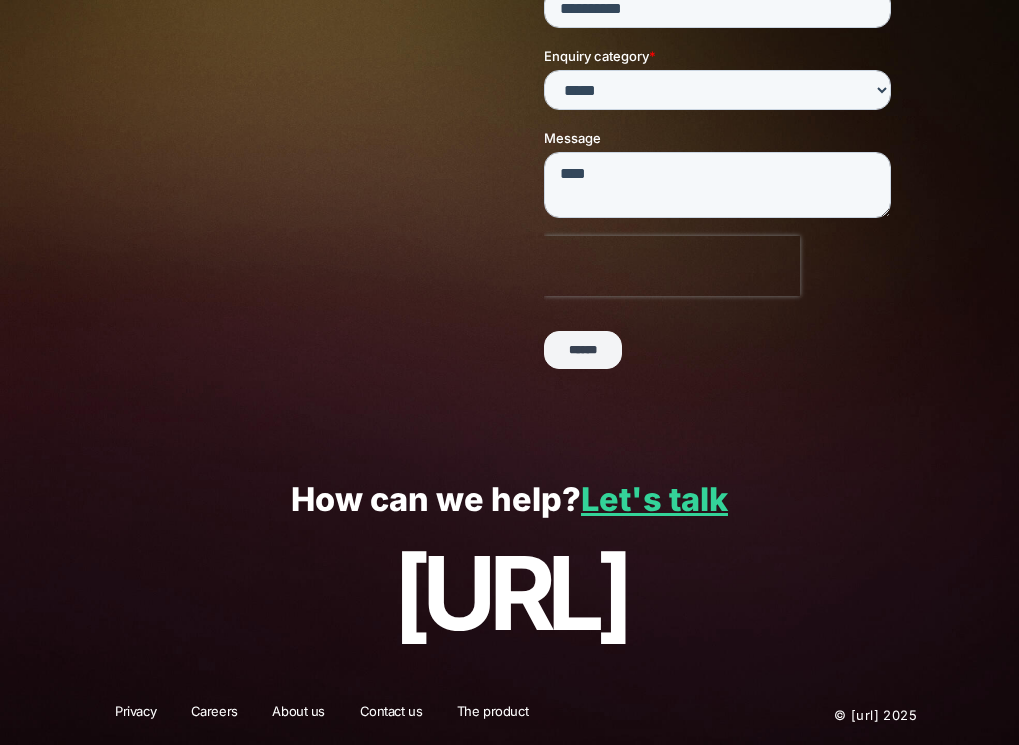 click on "******" at bounding box center (583, 351) 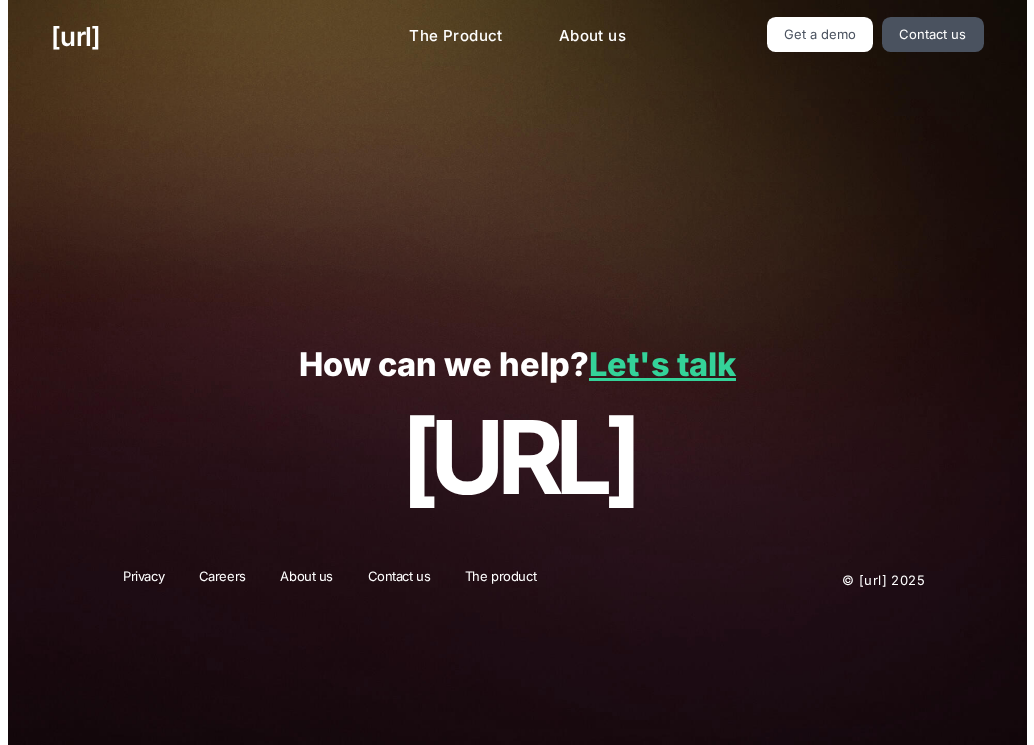 scroll, scrollTop: 0, scrollLeft: 0, axis: both 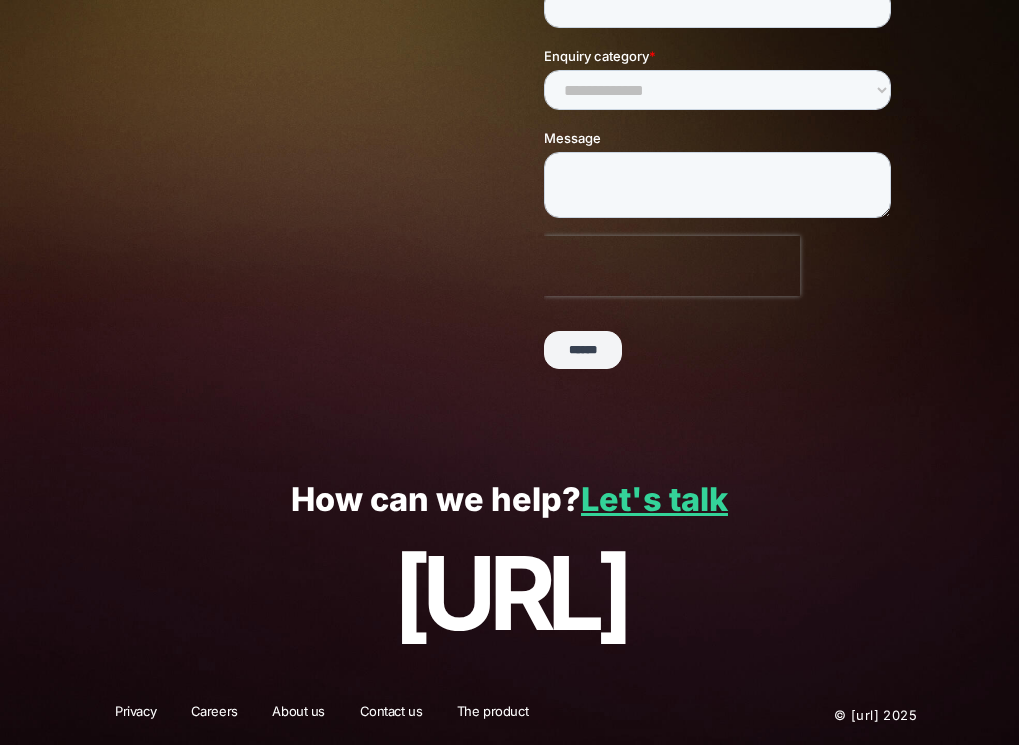click on "******" at bounding box center (583, 351) 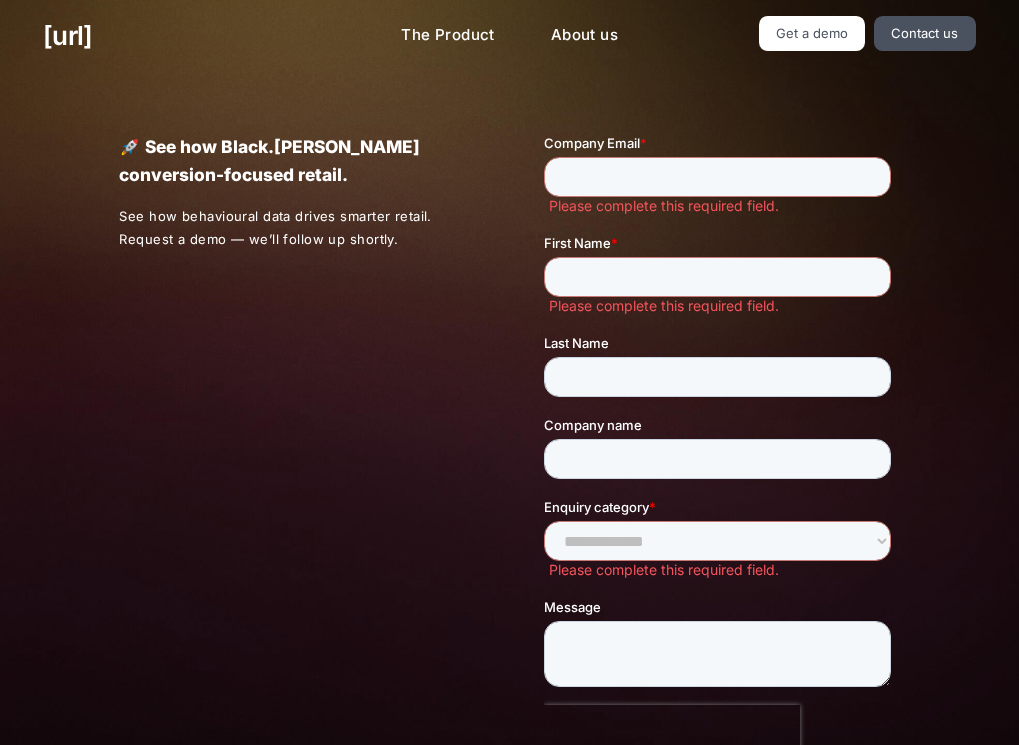 scroll, scrollTop: 0, scrollLeft: 0, axis: both 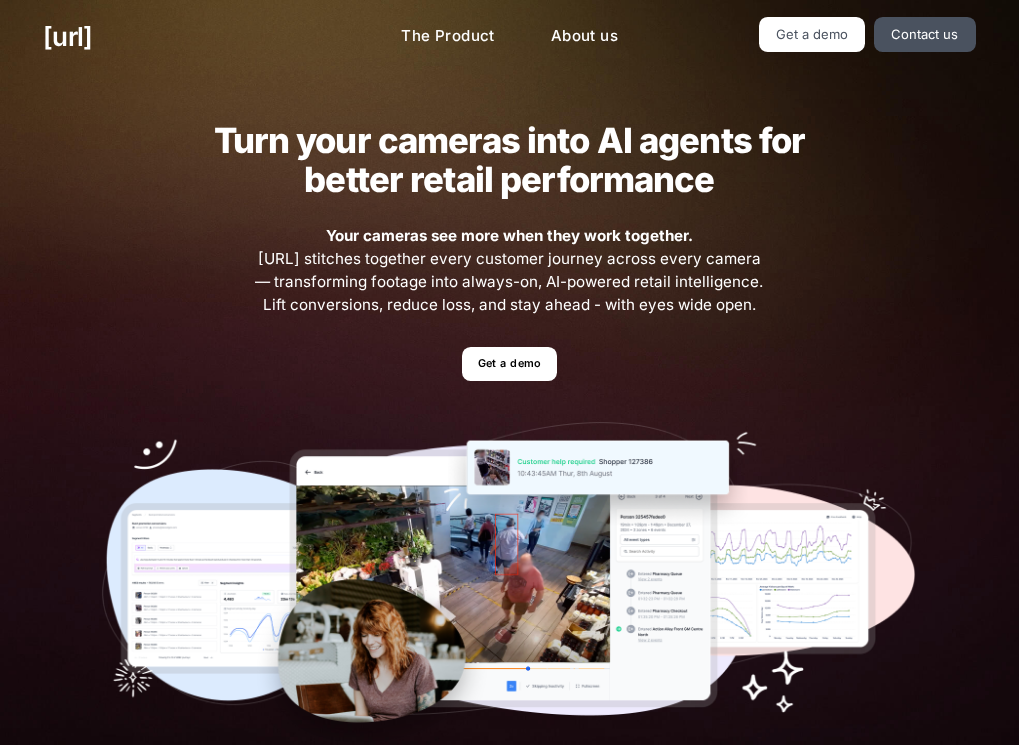 click on "Turn your cameras into AI agents for better retail performance Your cameras see more when they work together.  [URL] stitches together every customer journey across every camera — transforming footage into always-on, AI-powered retail intelligence. Lift conversions, reduce loss, and stay ahead - with eyes wide open. Get a demo" at bounding box center (509, 437) 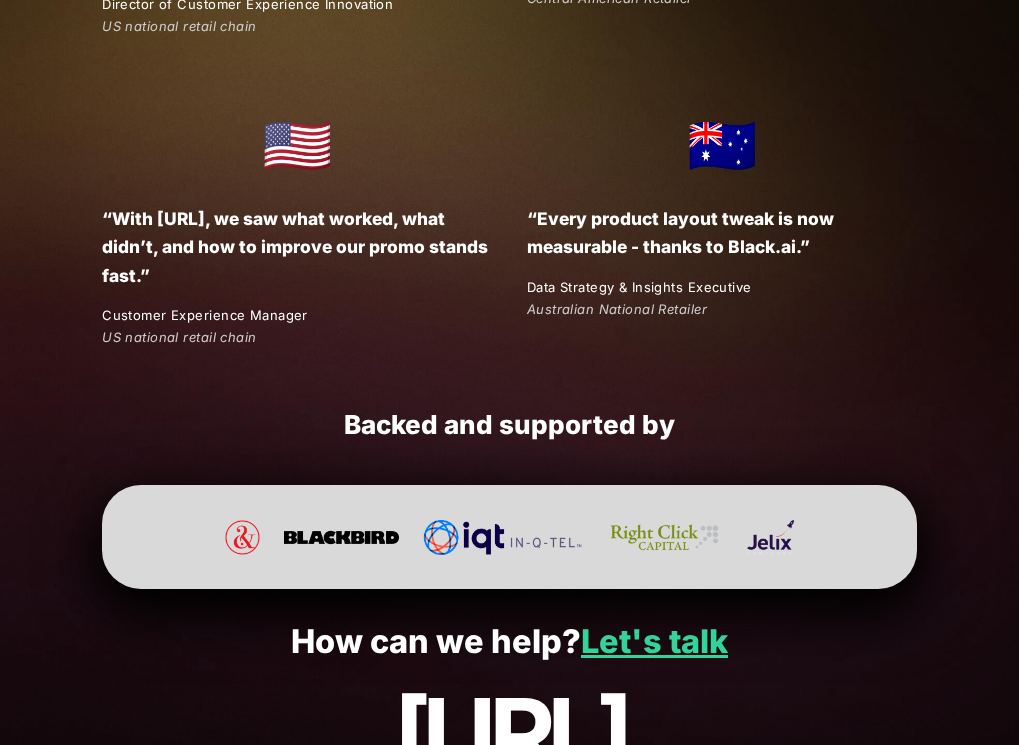 scroll, scrollTop: 3703, scrollLeft: 0, axis: vertical 